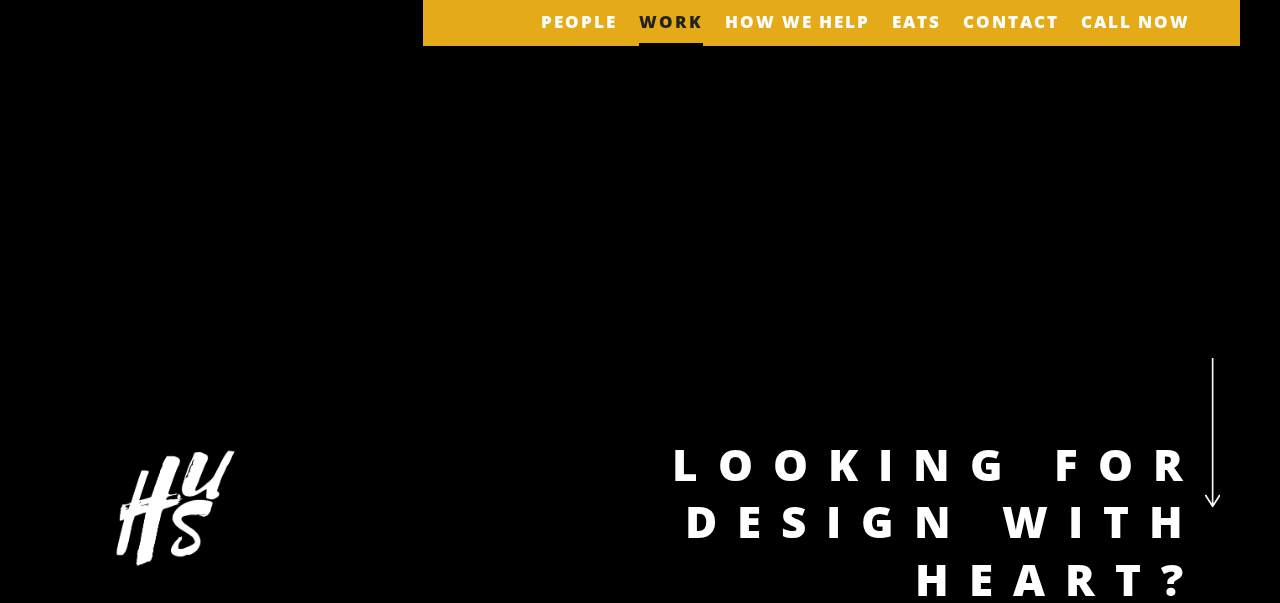 scroll, scrollTop: 0, scrollLeft: 0, axis: both 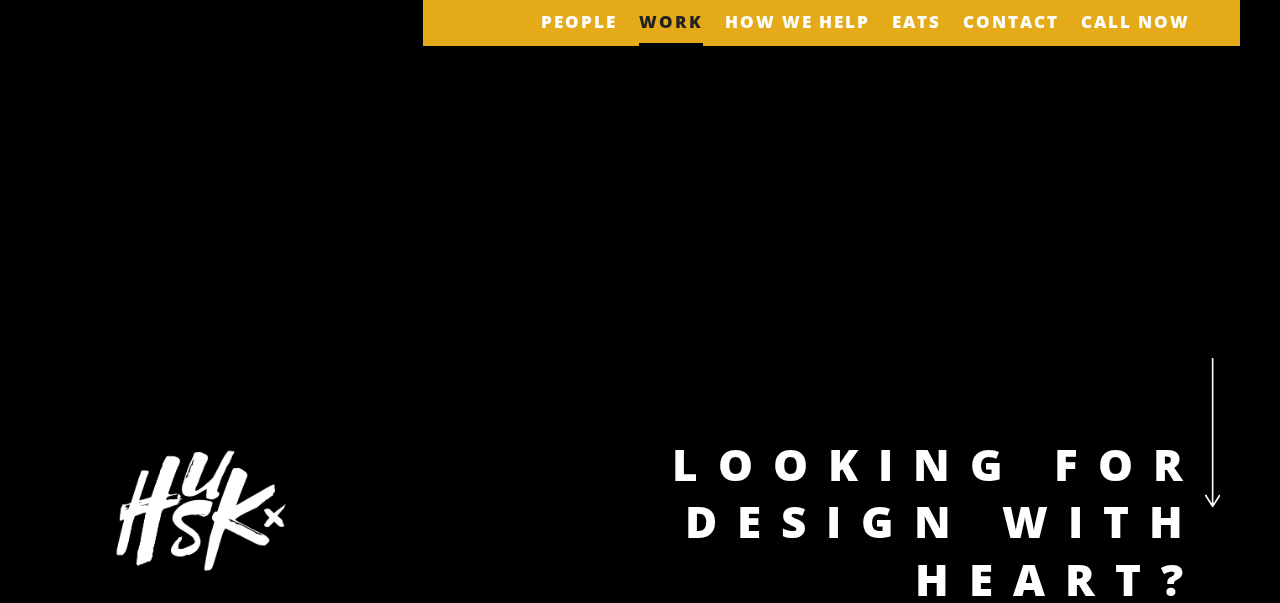 click on "WORK" at bounding box center [671, 34] 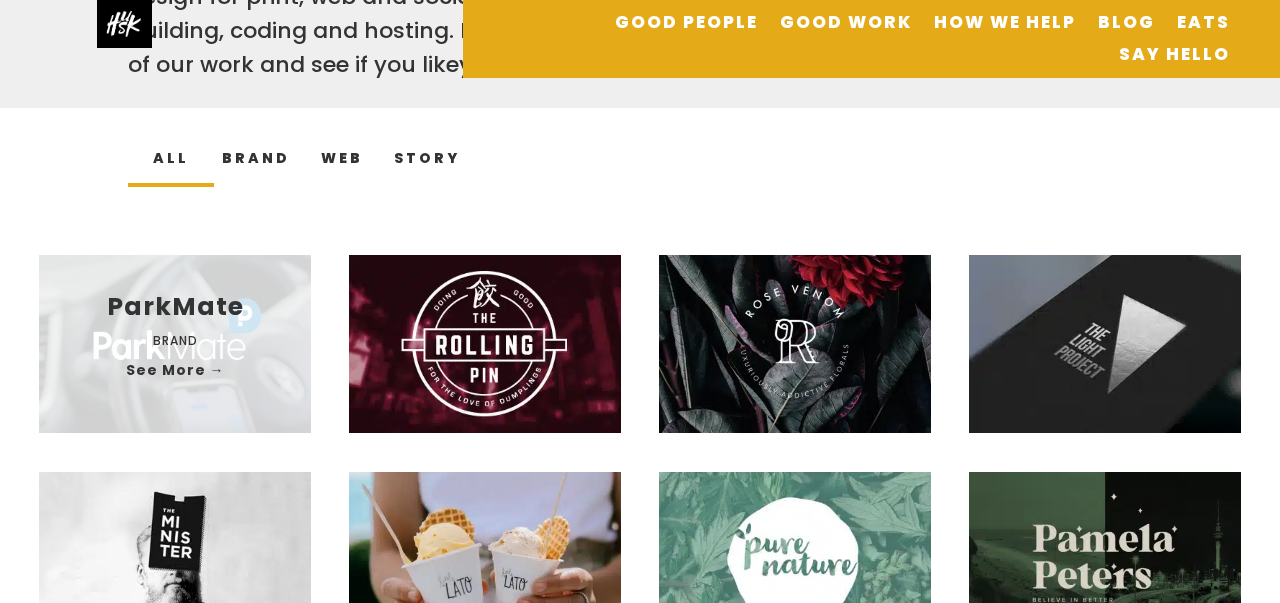 scroll, scrollTop: 544, scrollLeft: 0, axis: vertical 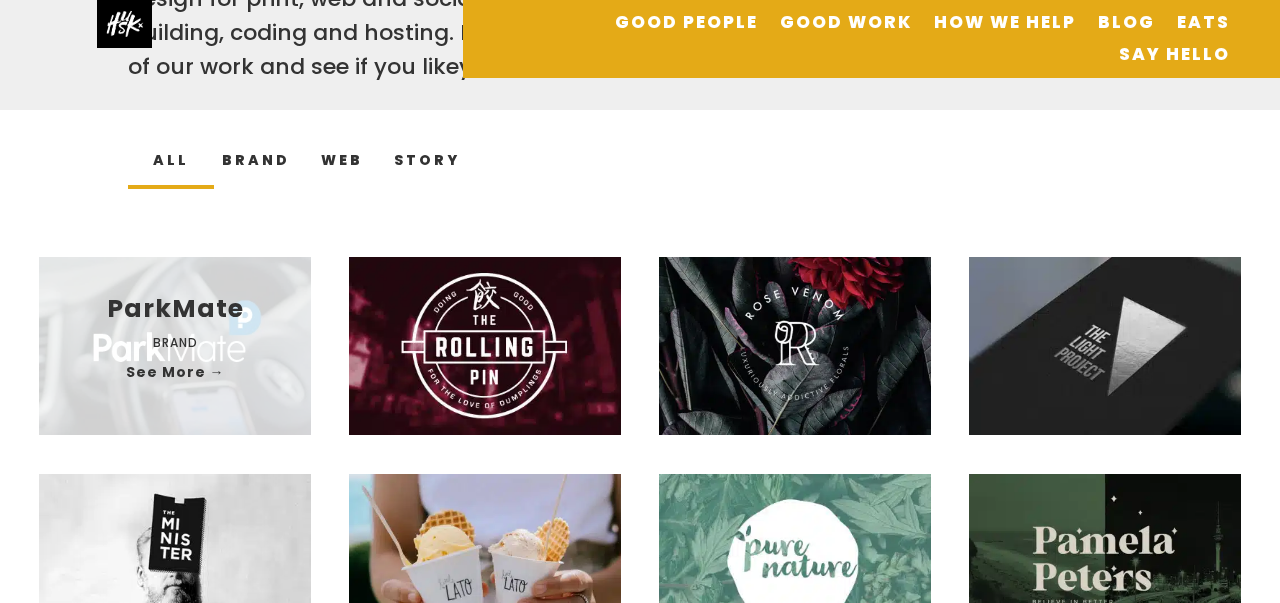 click on "ParkMate" at bounding box center [175, 313] 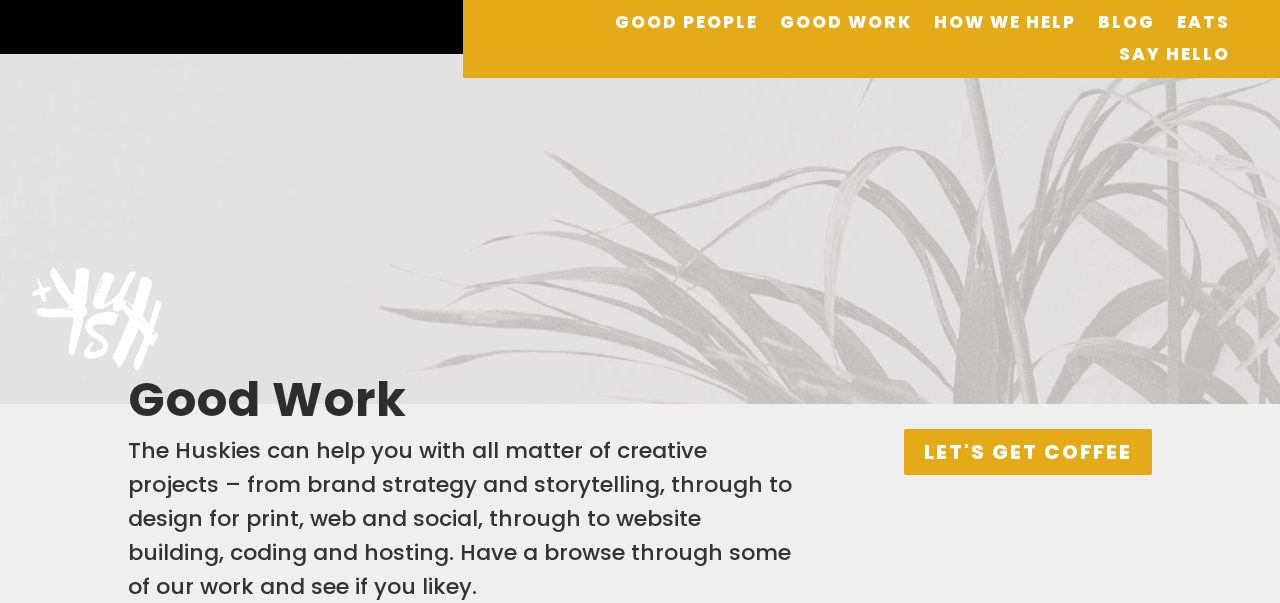 scroll, scrollTop: 0, scrollLeft: 0, axis: both 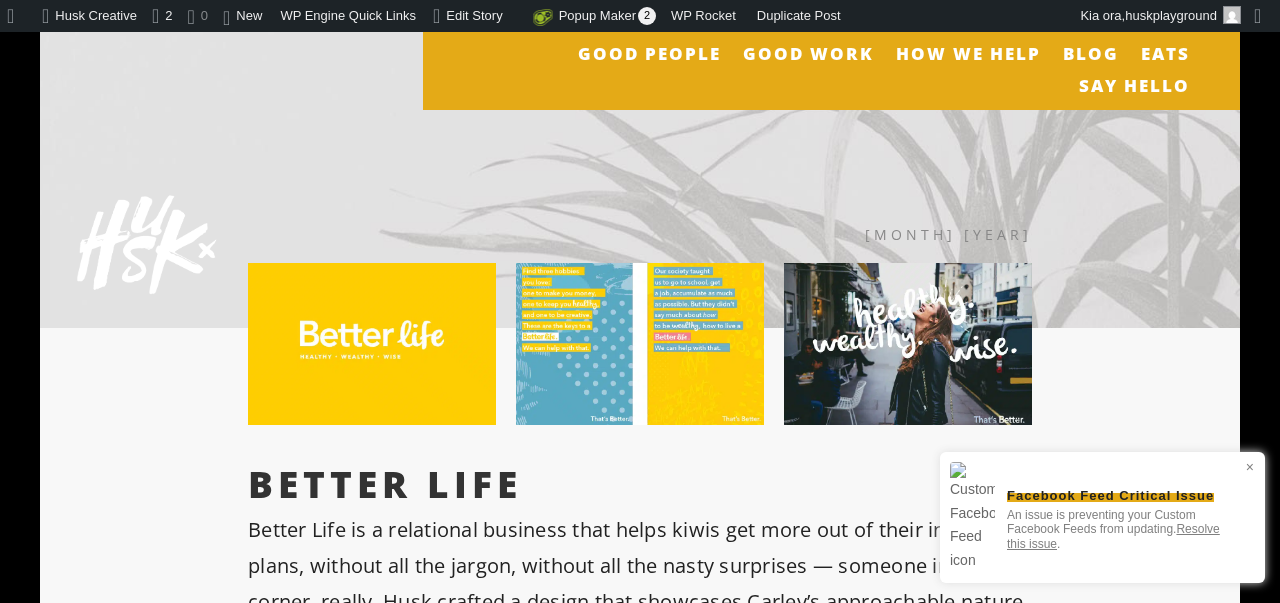 click at bounding box center (640, 268) 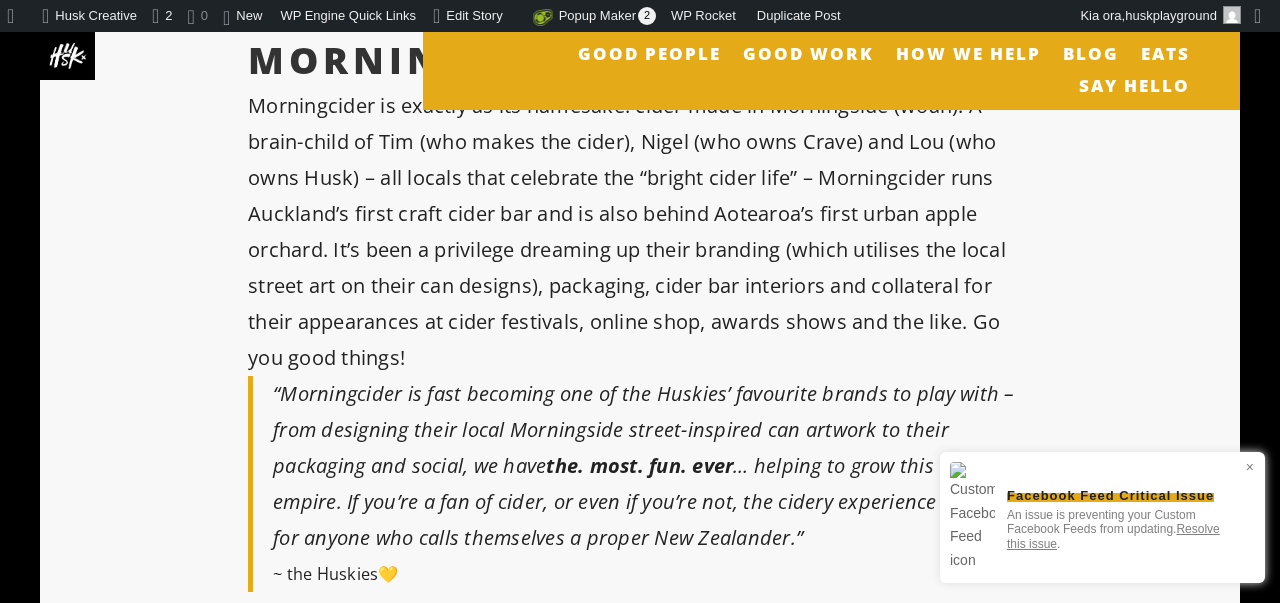 scroll, scrollTop: 730, scrollLeft: 0, axis: vertical 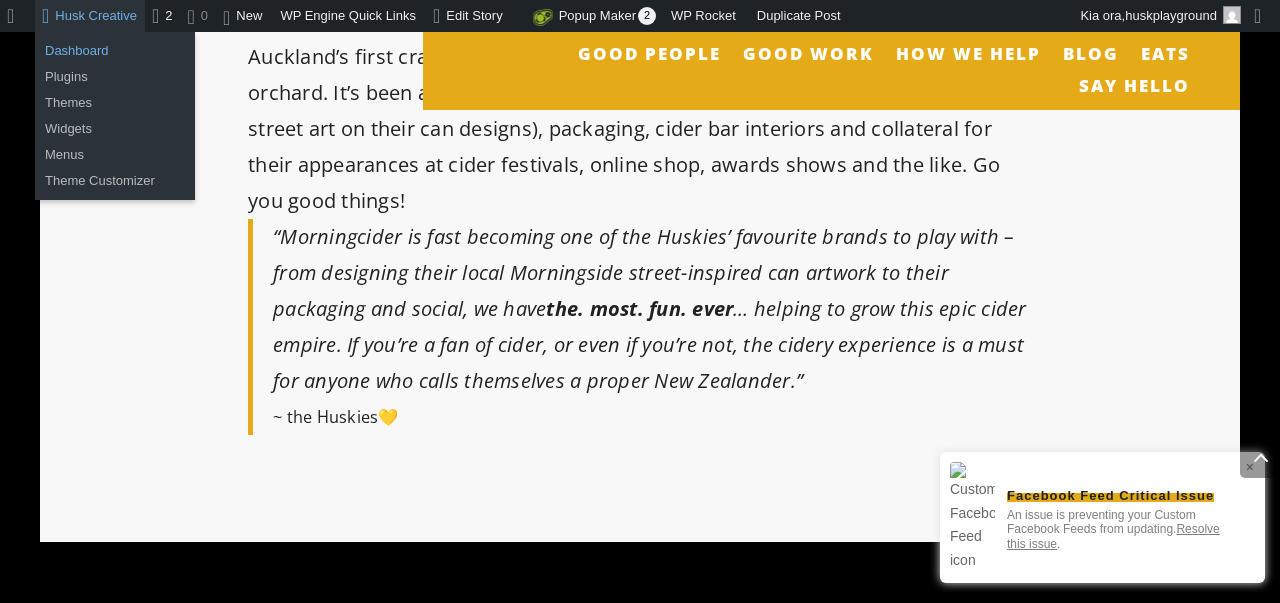 click on "Dashboard" at bounding box center [115, 51] 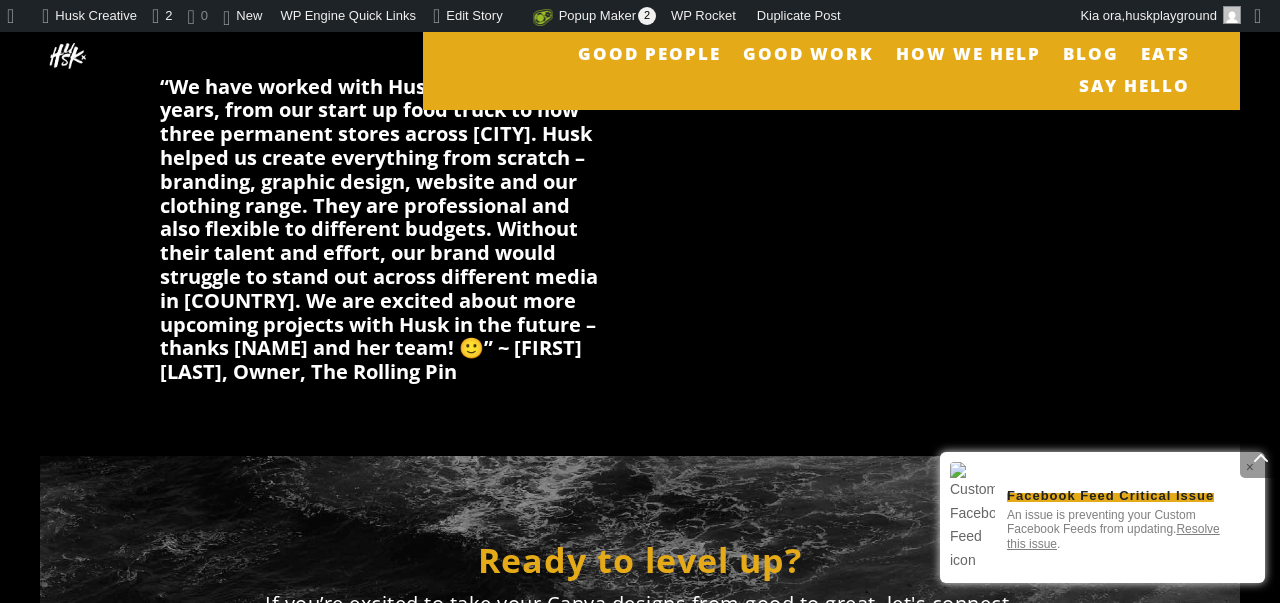 scroll, scrollTop: 2630, scrollLeft: 0, axis: vertical 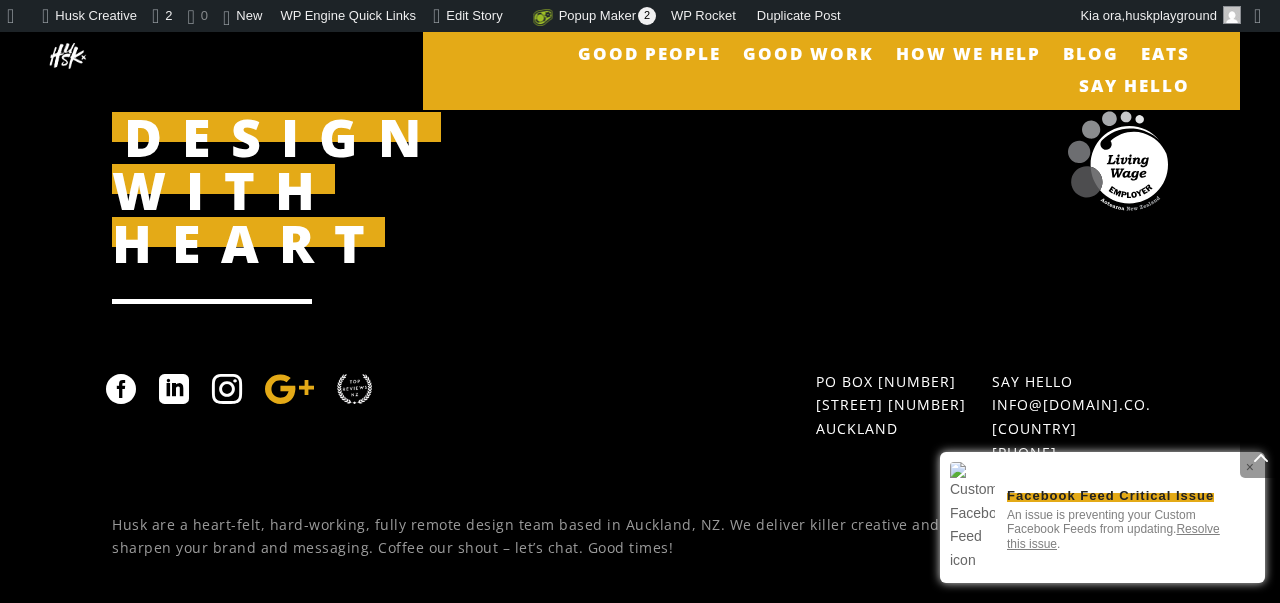 click on "" at bounding box center [289, 389] 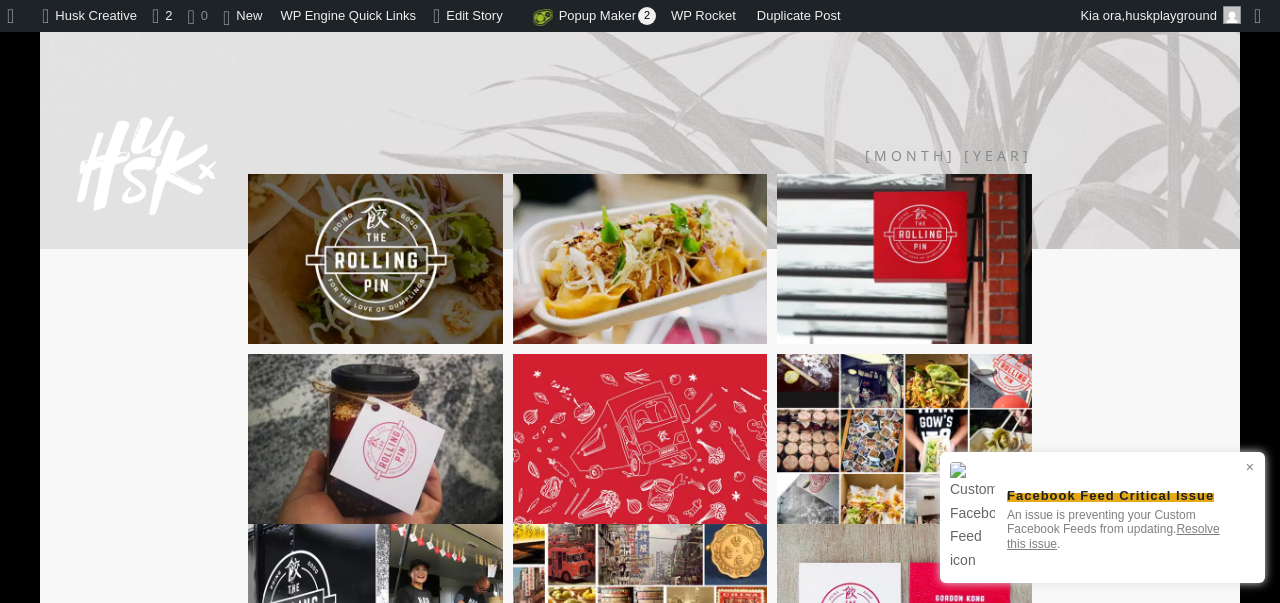 scroll, scrollTop: 0, scrollLeft: 0, axis: both 